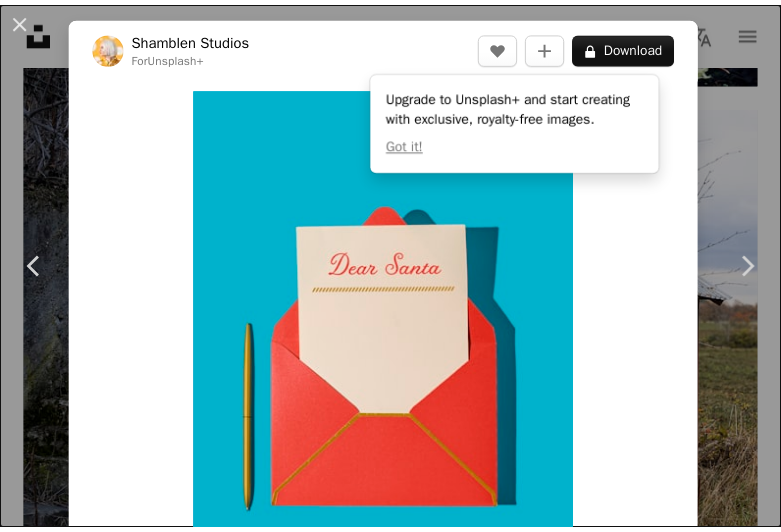 scroll, scrollTop: 102668, scrollLeft: 0, axis: vertical 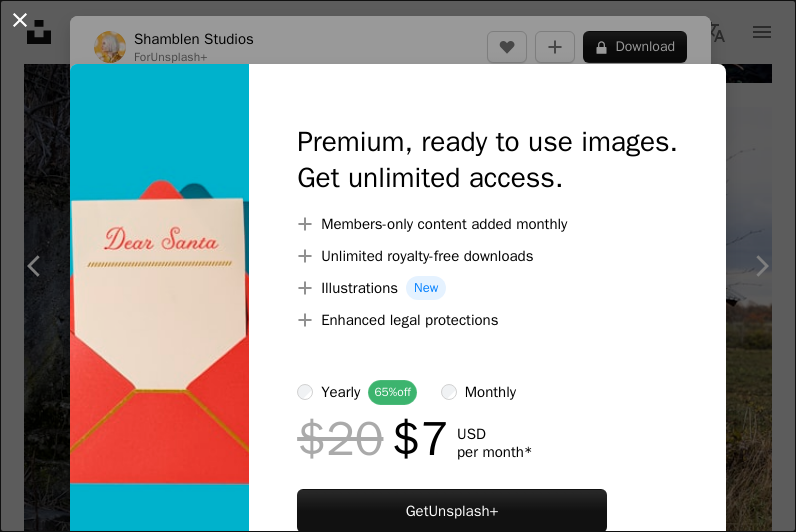 click on "An X shape" at bounding box center [20, 20] 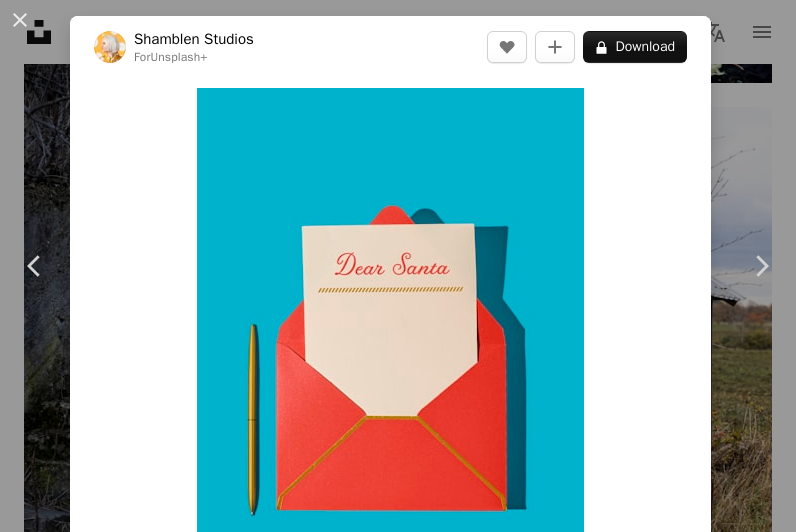 click on "An X shape" at bounding box center [20, 20] 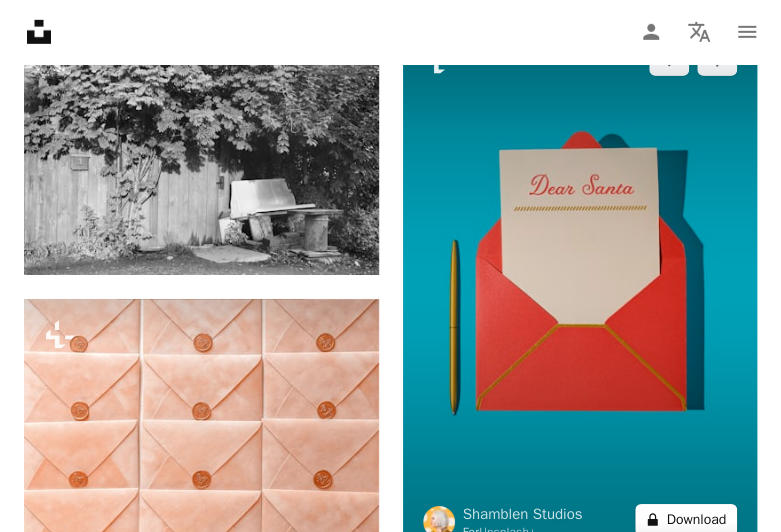 click on "A lock Download" at bounding box center (686, 520) 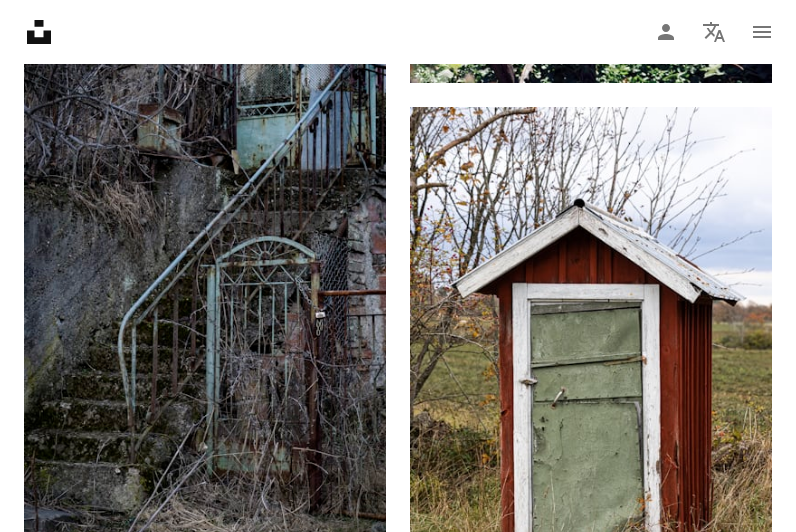click on "An X shape" at bounding box center [20, 20] 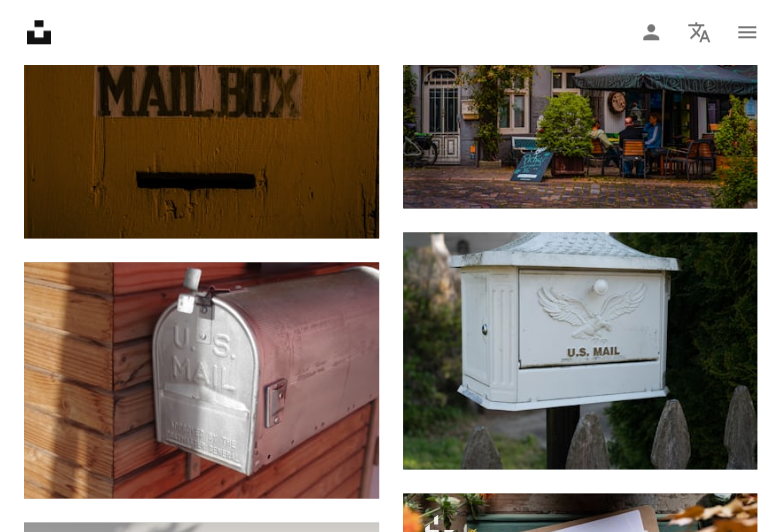 scroll, scrollTop: 103775, scrollLeft: 0, axis: vertical 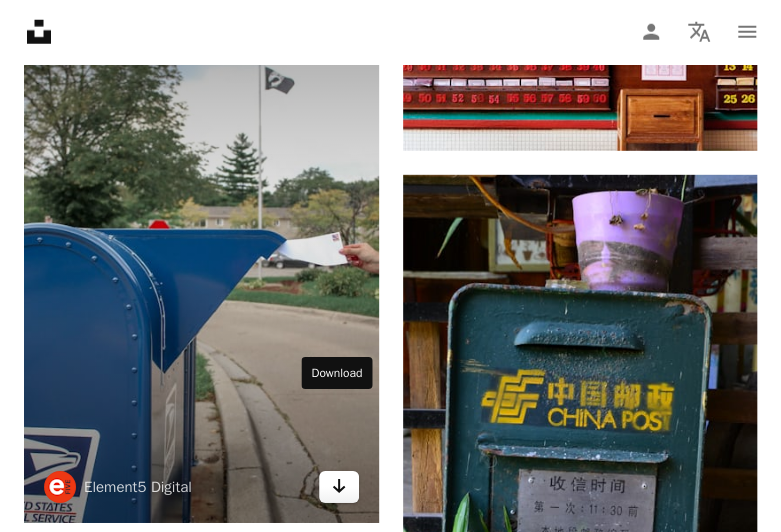 click on "Arrow pointing down" 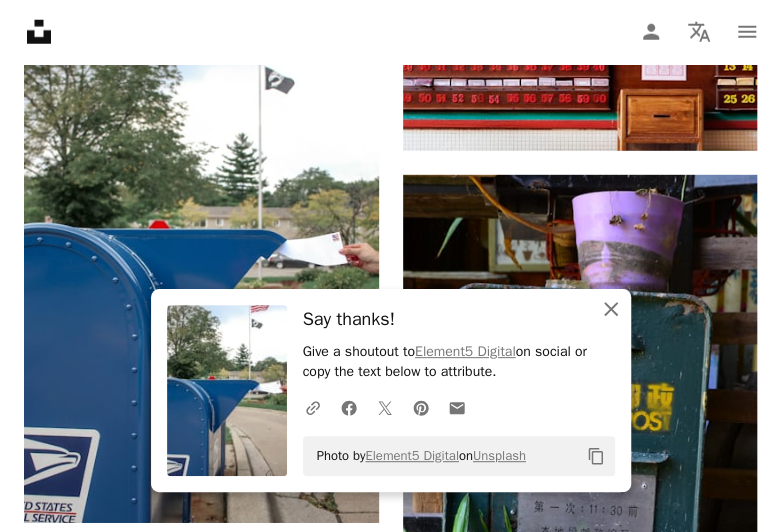 click on "An X shape" 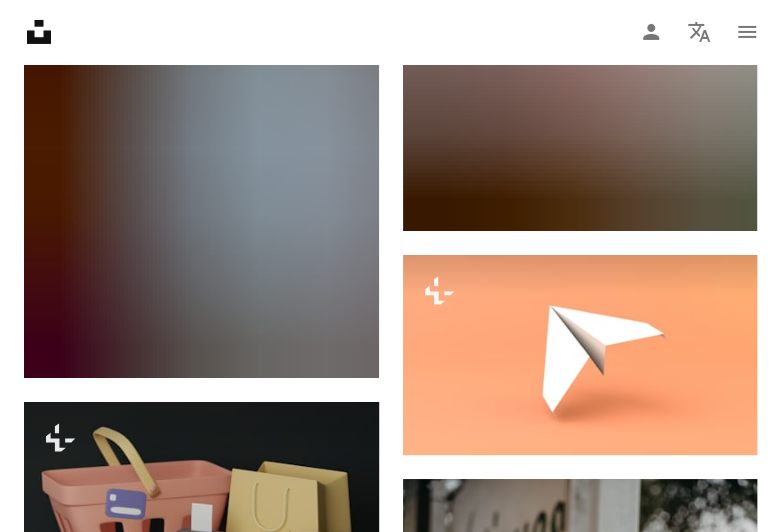scroll, scrollTop: 145053, scrollLeft: 0, axis: vertical 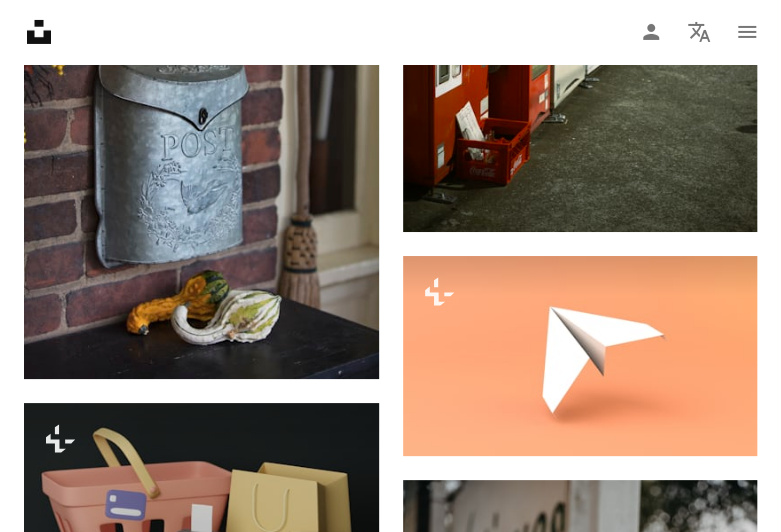 click on "Unsplash logo Unsplash Home" 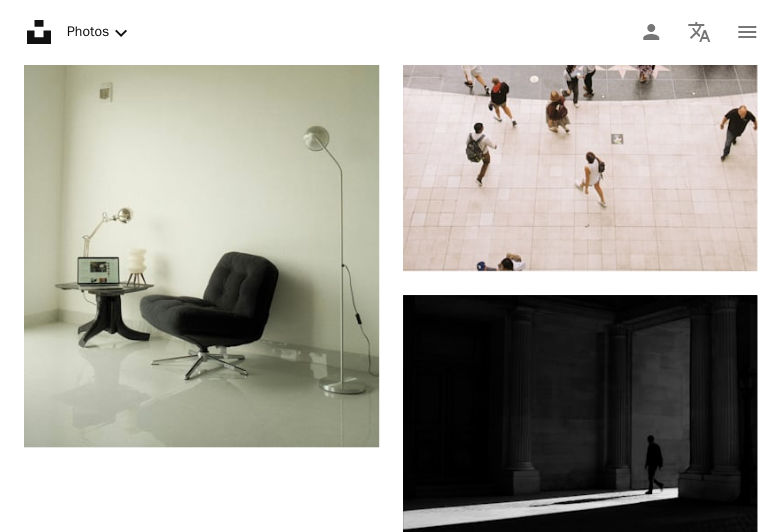 scroll, scrollTop: 0, scrollLeft: 0, axis: both 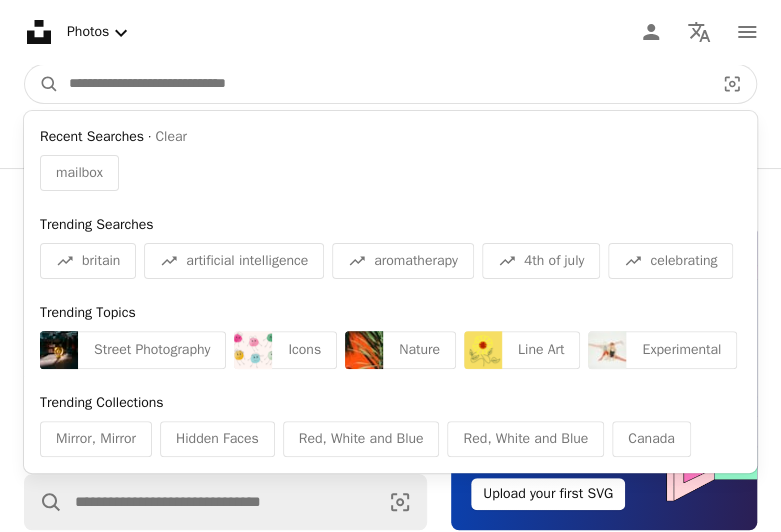 click at bounding box center (383, 84) 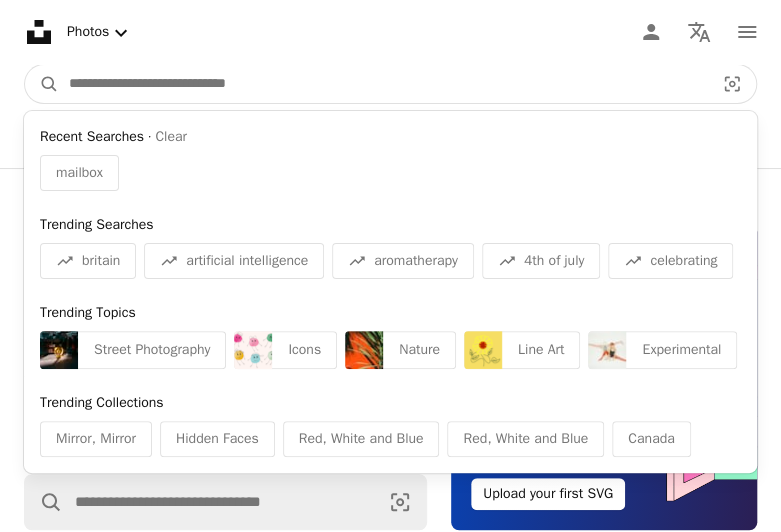 drag, startPoint x: 265, startPoint y: 79, endPoint x: 114, endPoint y: 89, distance: 151.33076 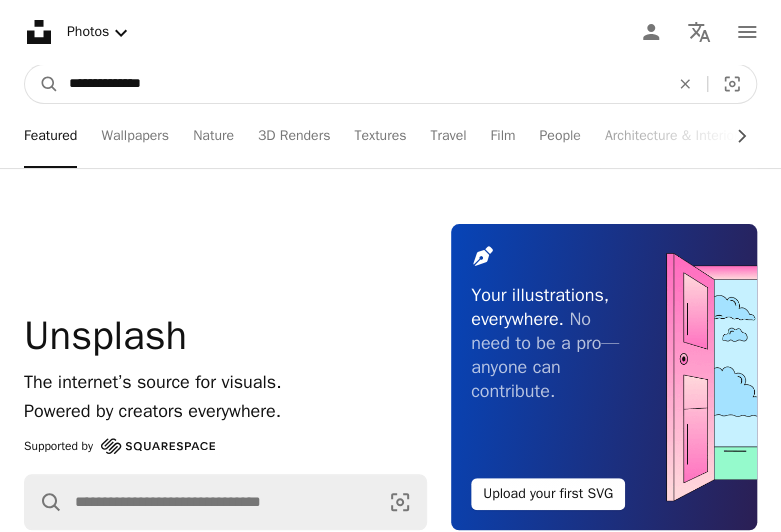 type on "**********" 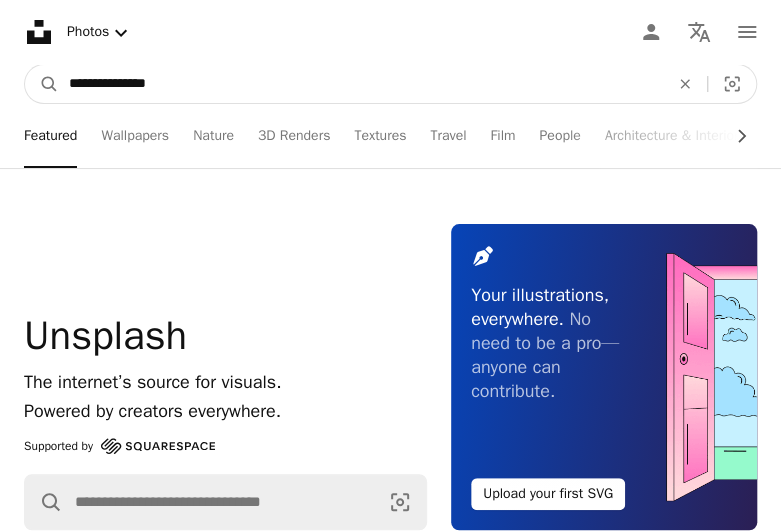 click on "A magnifying glass" at bounding box center (42, 84) 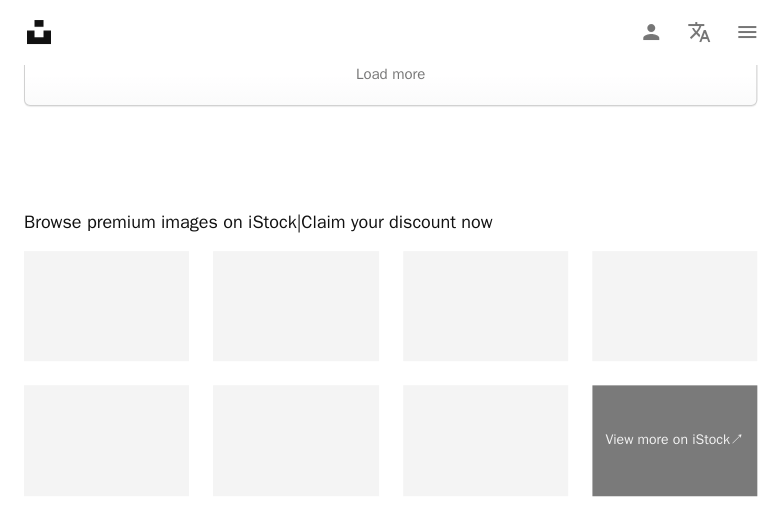 scroll, scrollTop: 4910, scrollLeft: 0, axis: vertical 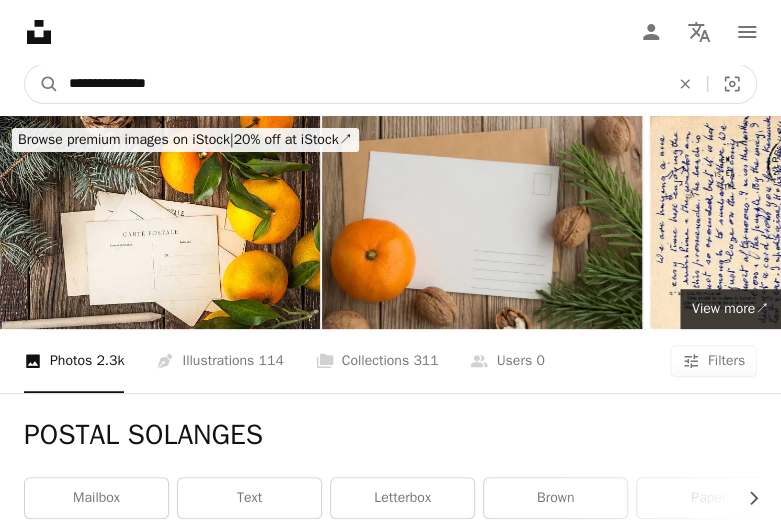 click on "**********" at bounding box center [361, 84] 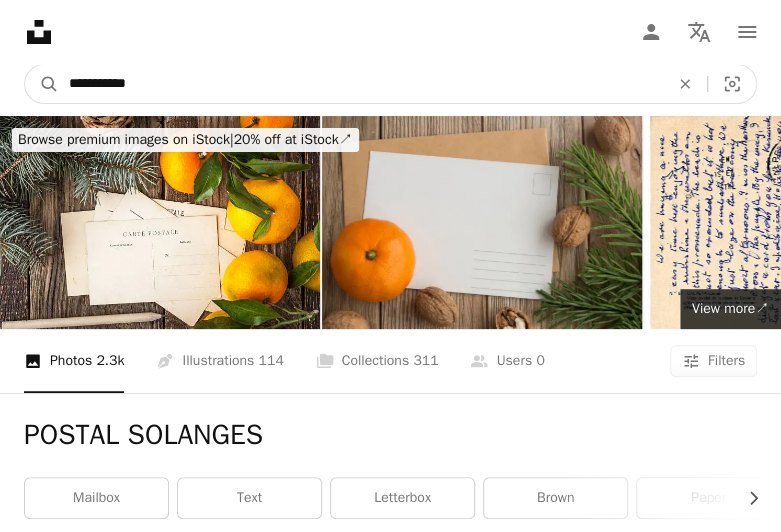 type on "**********" 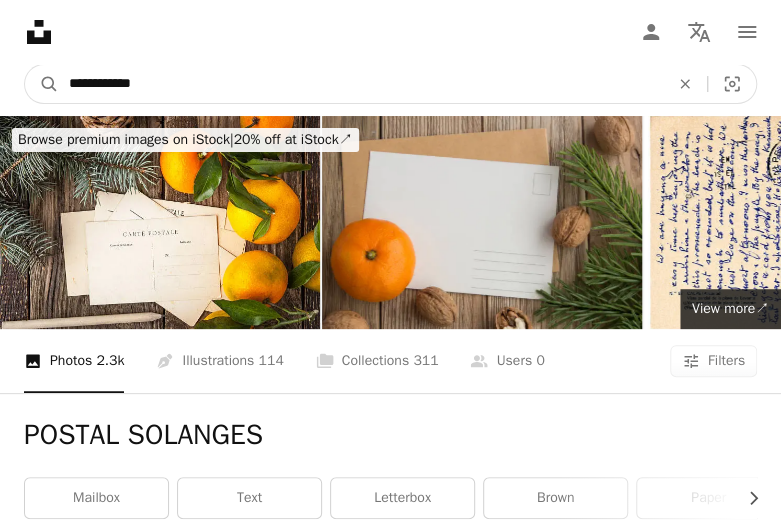 click on "A magnifying glass" at bounding box center (42, 84) 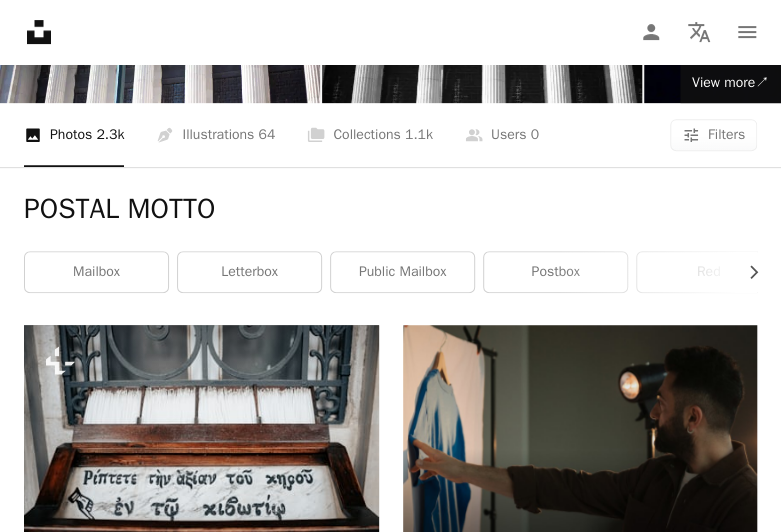 scroll, scrollTop: 320, scrollLeft: 0, axis: vertical 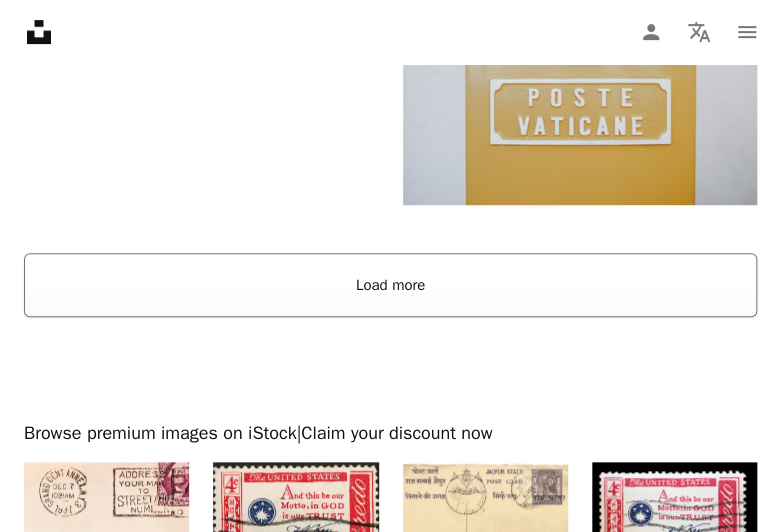 click on "Load more" at bounding box center [390, 285] 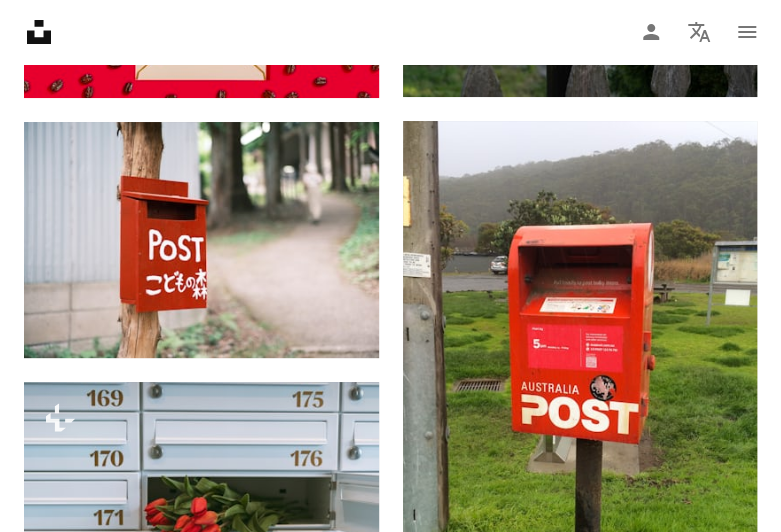 scroll, scrollTop: 9478, scrollLeft: 0, axis: vertical 